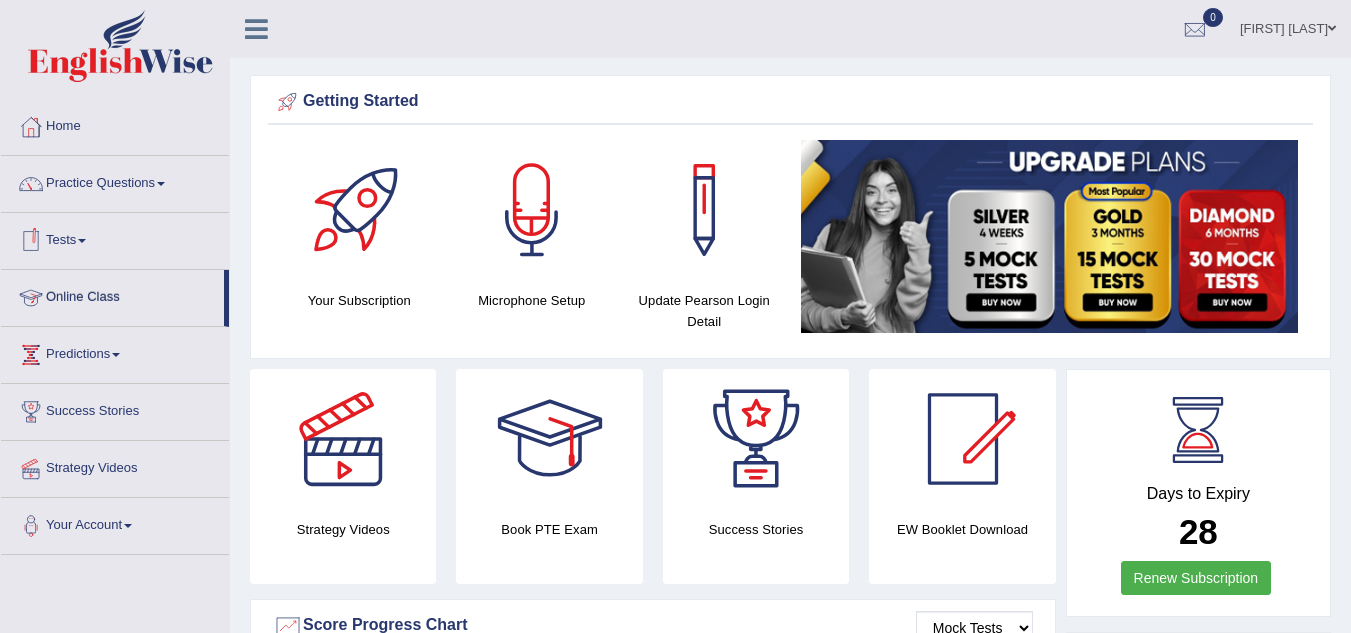 scroll, scrollTop: 0, scrollLeft: 0, axis: both 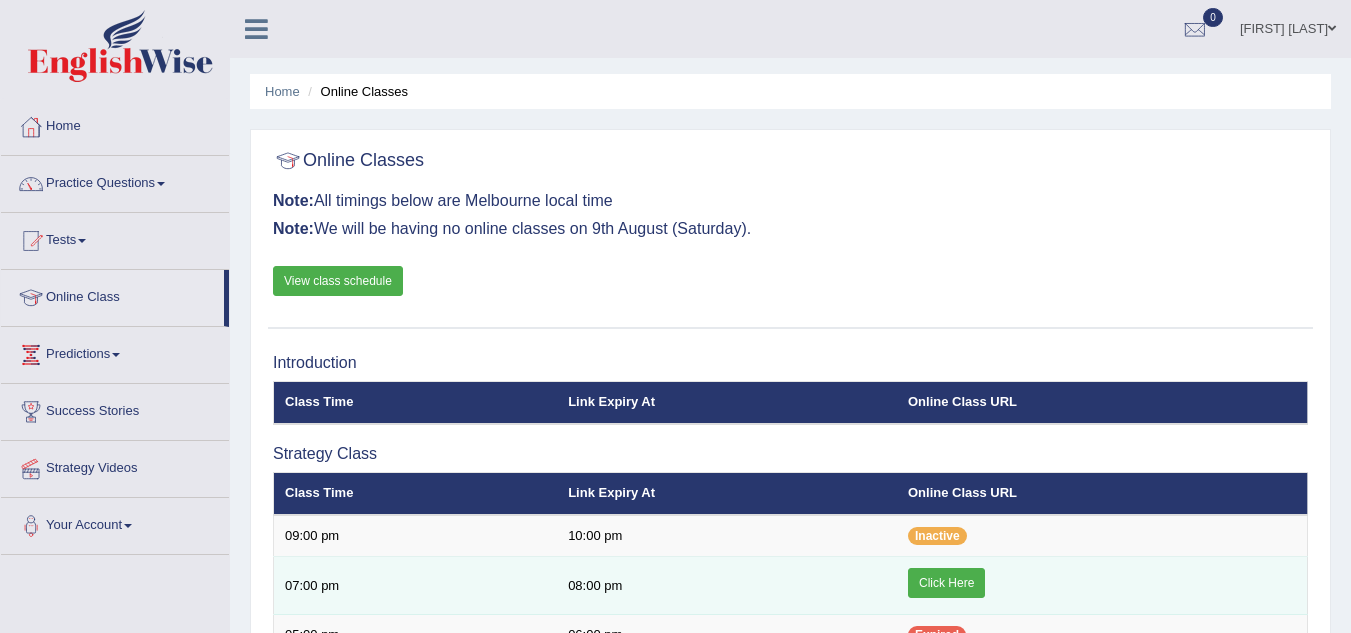 click on "Click Here" at bounding box center (946, 583) 